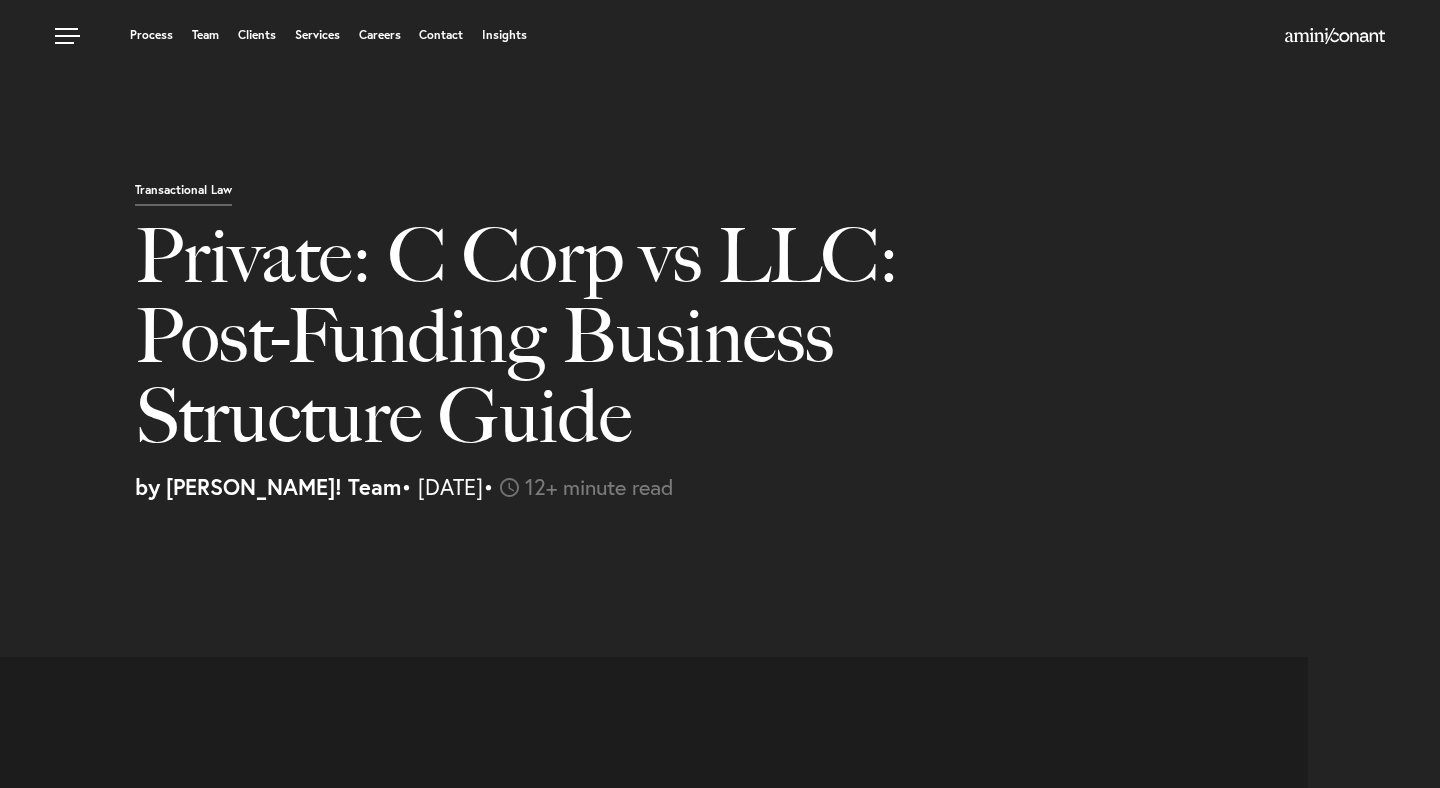 select on "US" 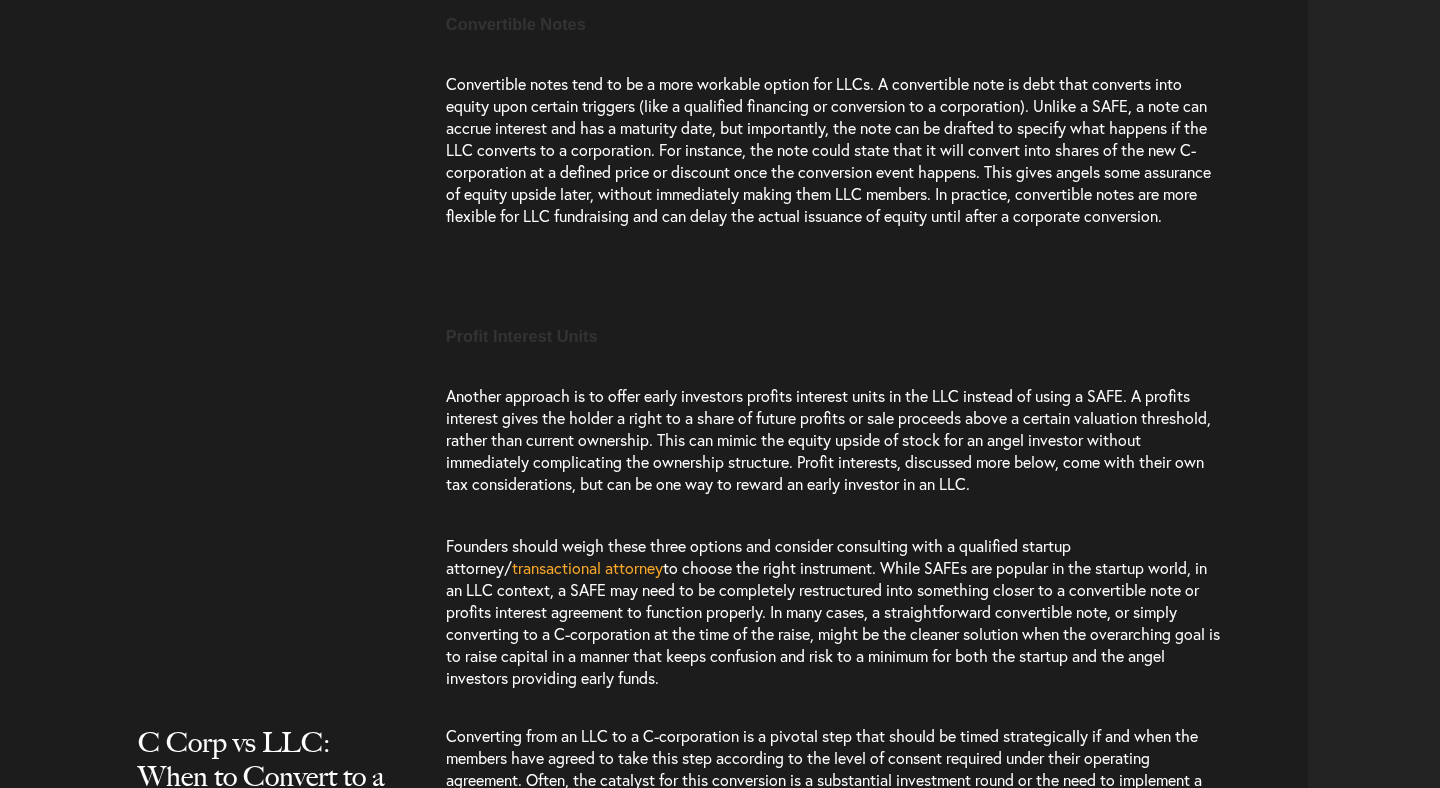 scroll, scrollTop: 3351, scrollLeft: 0, axis: vertical 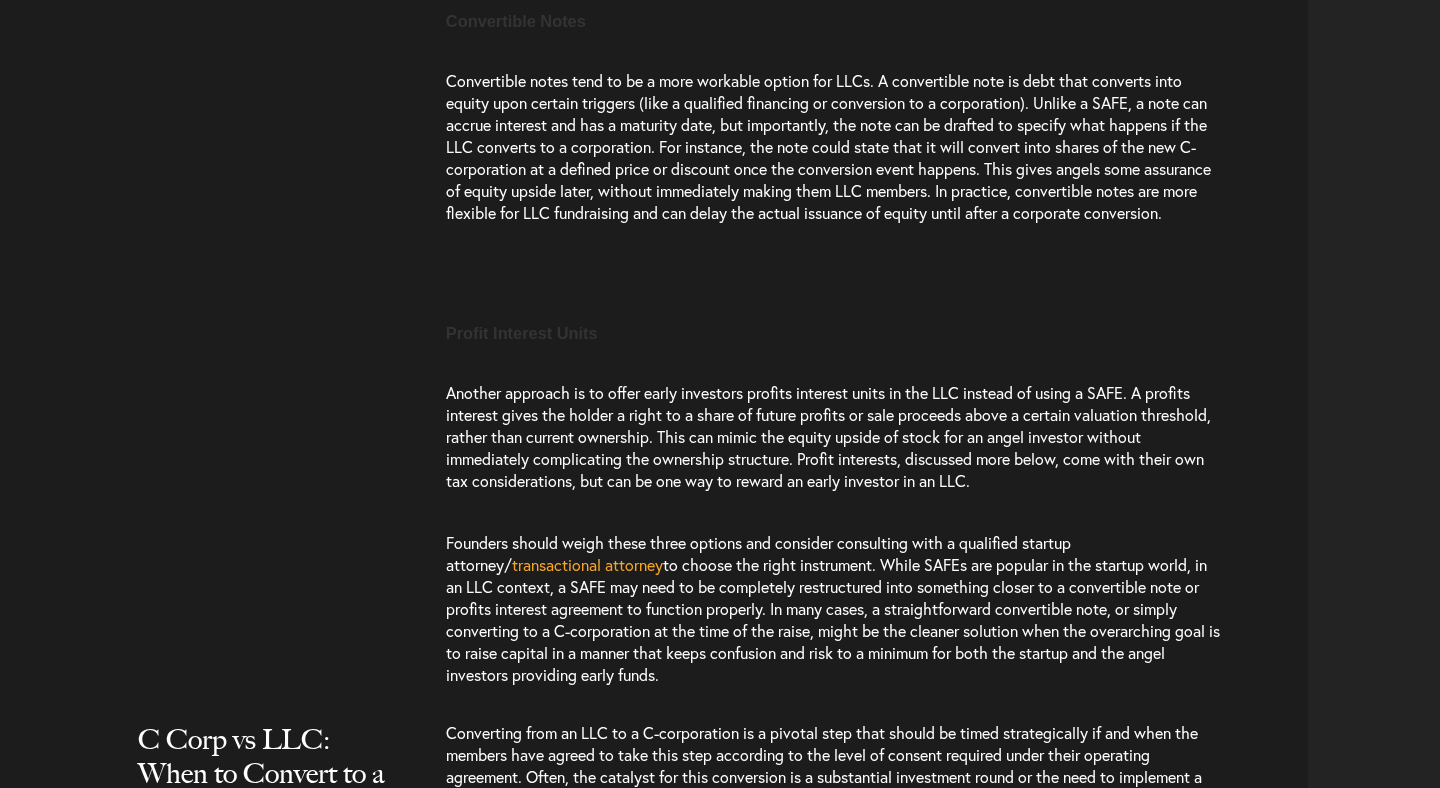 click on "Profit Interest Units" at bounding box center (522, 333) 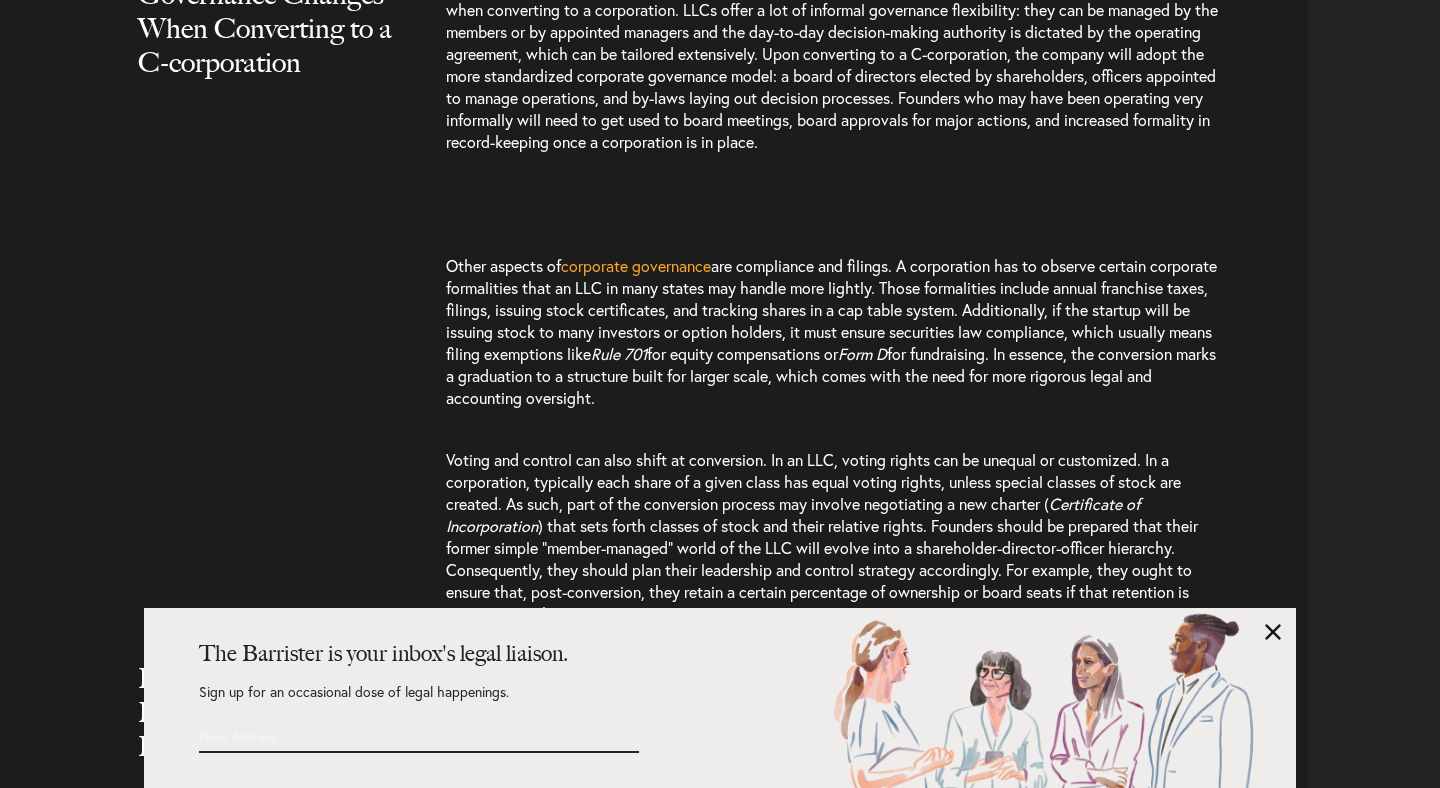 scroll, scrollTop: 7063, scrollLeft: 0, axis: vertical 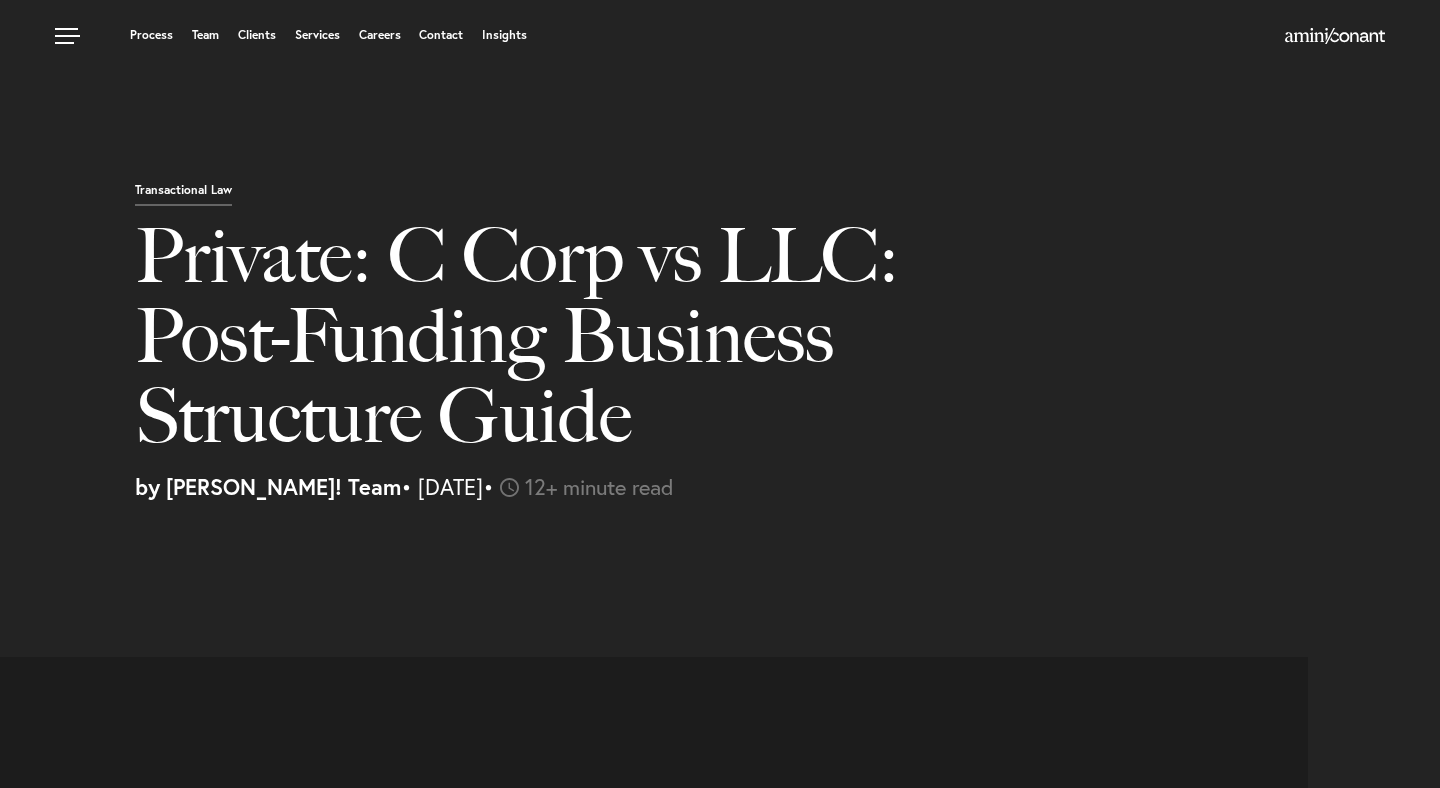 select on "US" 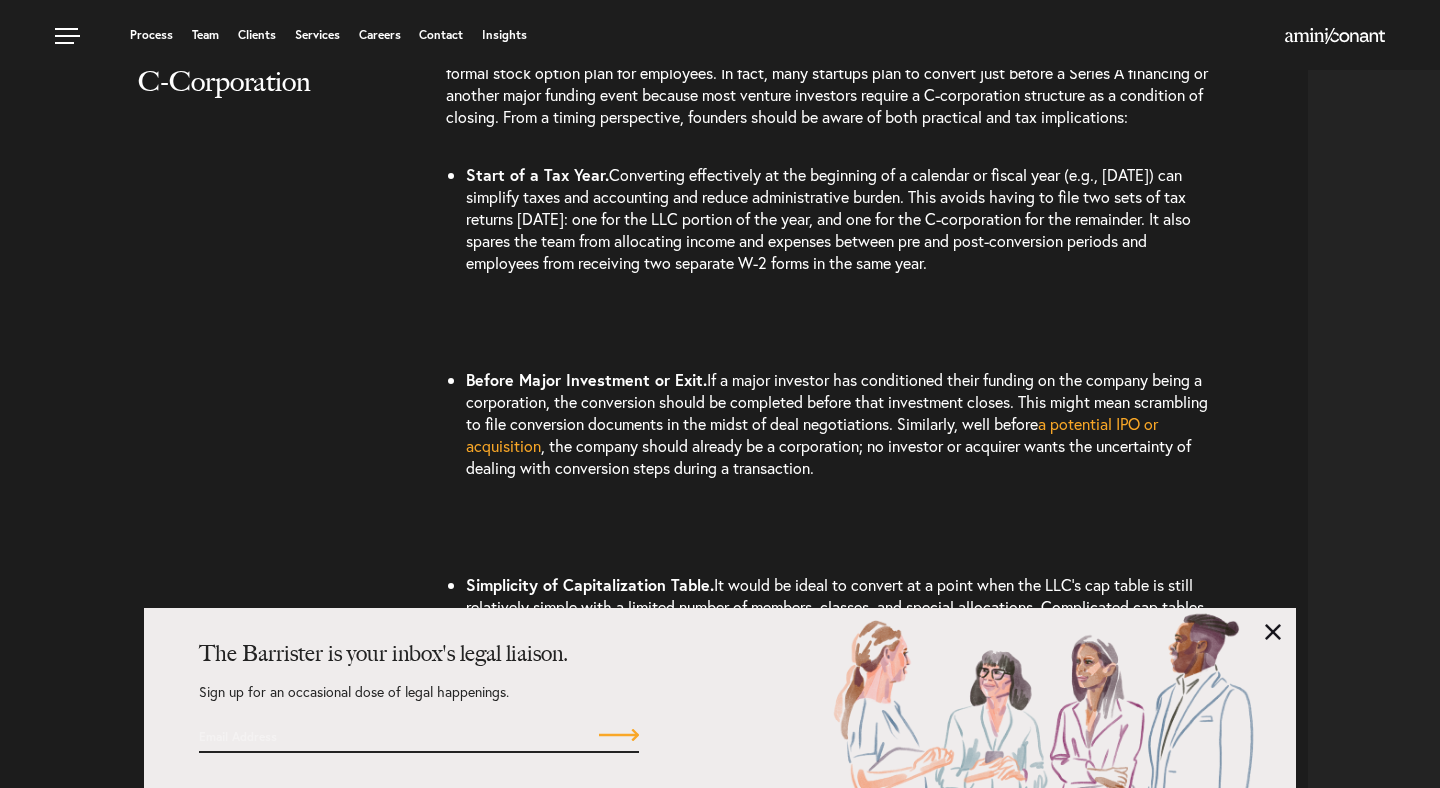 scroll, scrollTop: 3732, scrollLeft: 0, axis: vertical 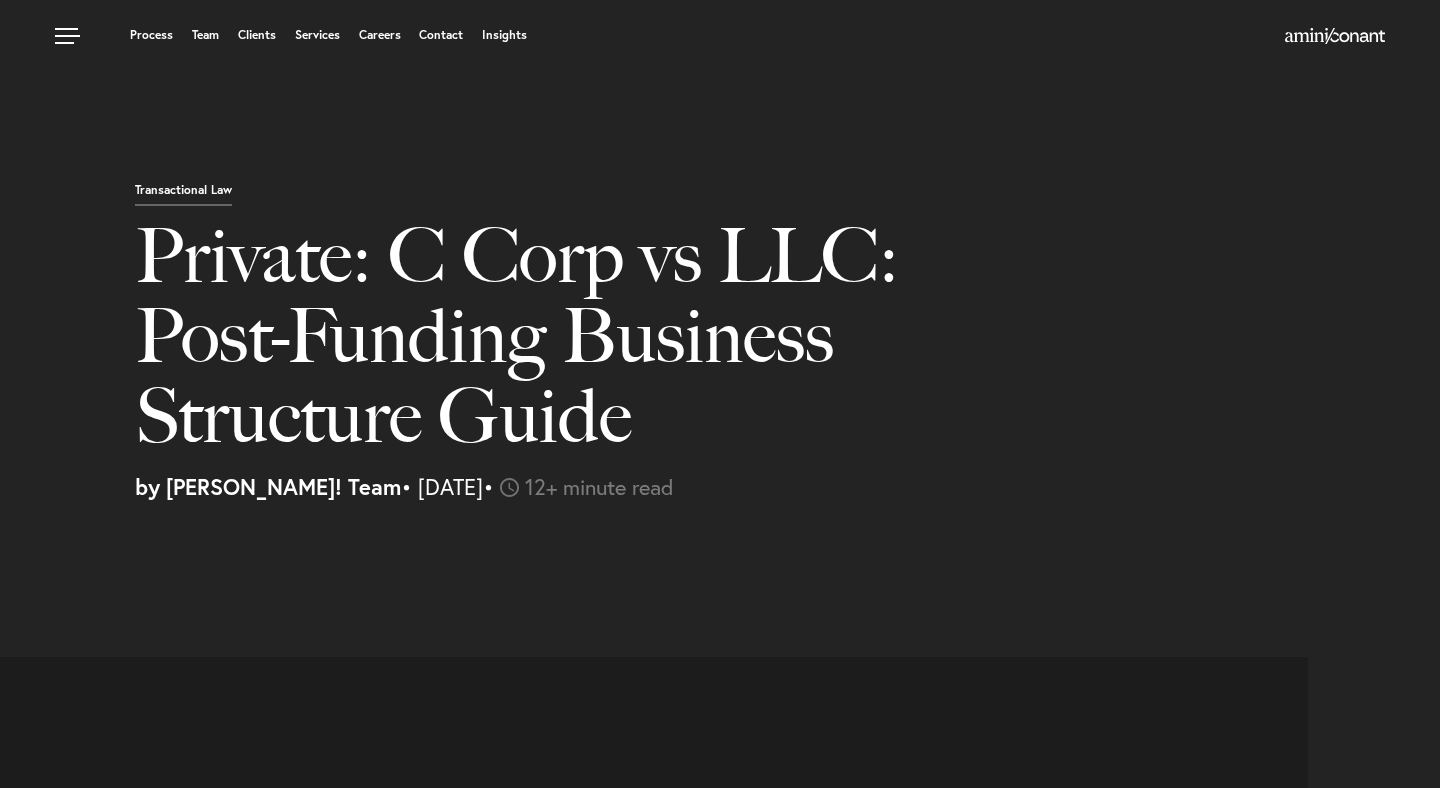select on "US" 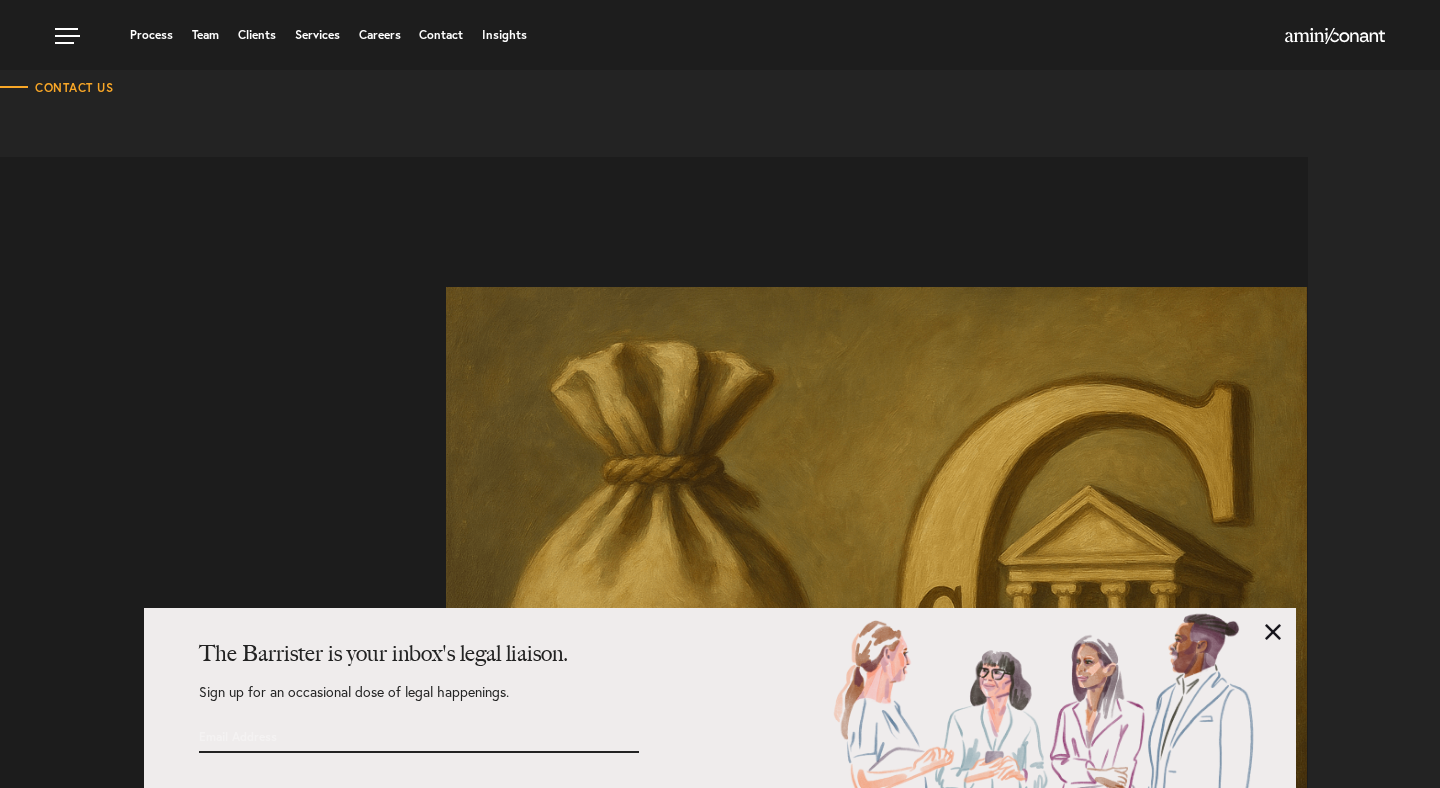 scroll, scrollTop: 0, scrollLeft: 0, axis: both 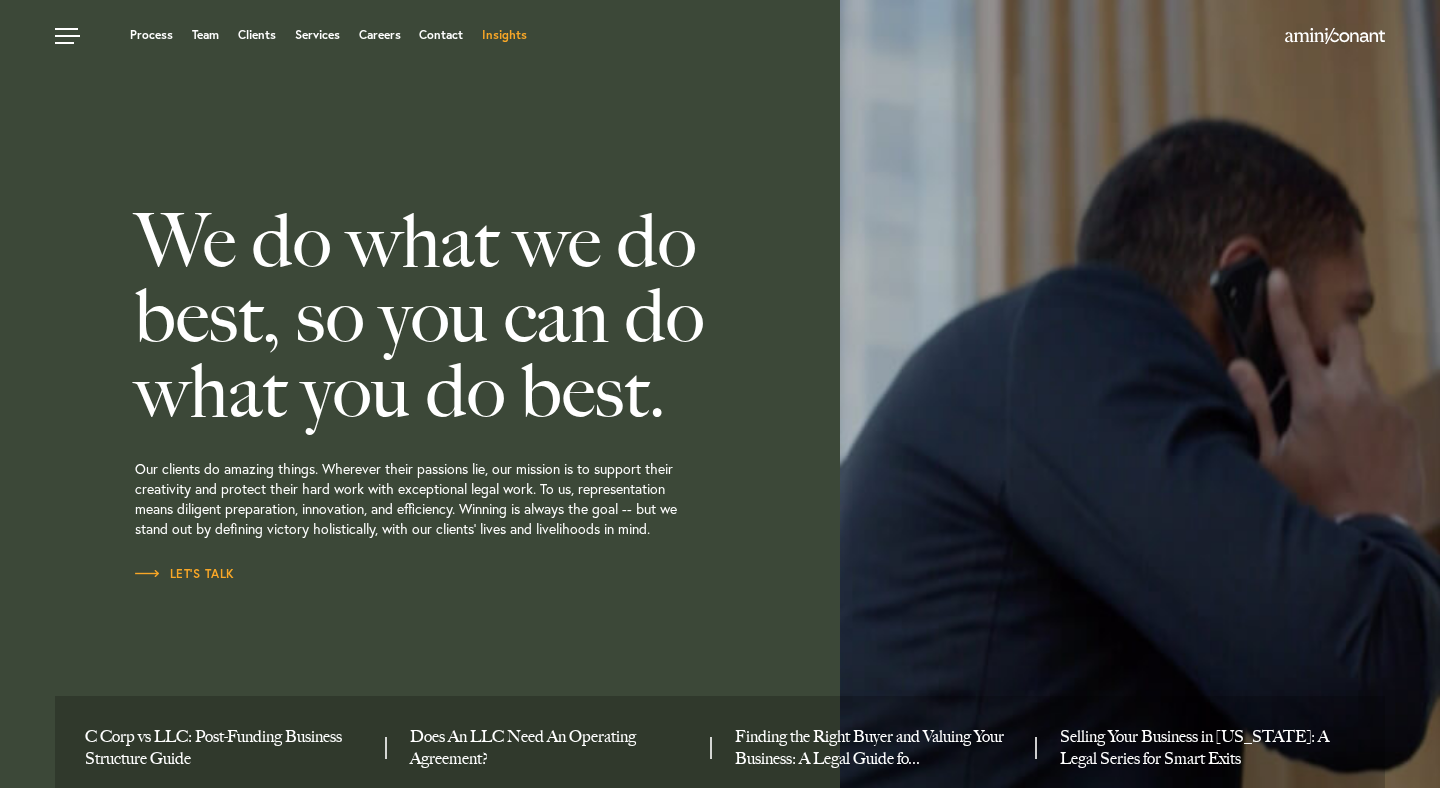 click on "Insights" at bounding box center (504, 35) 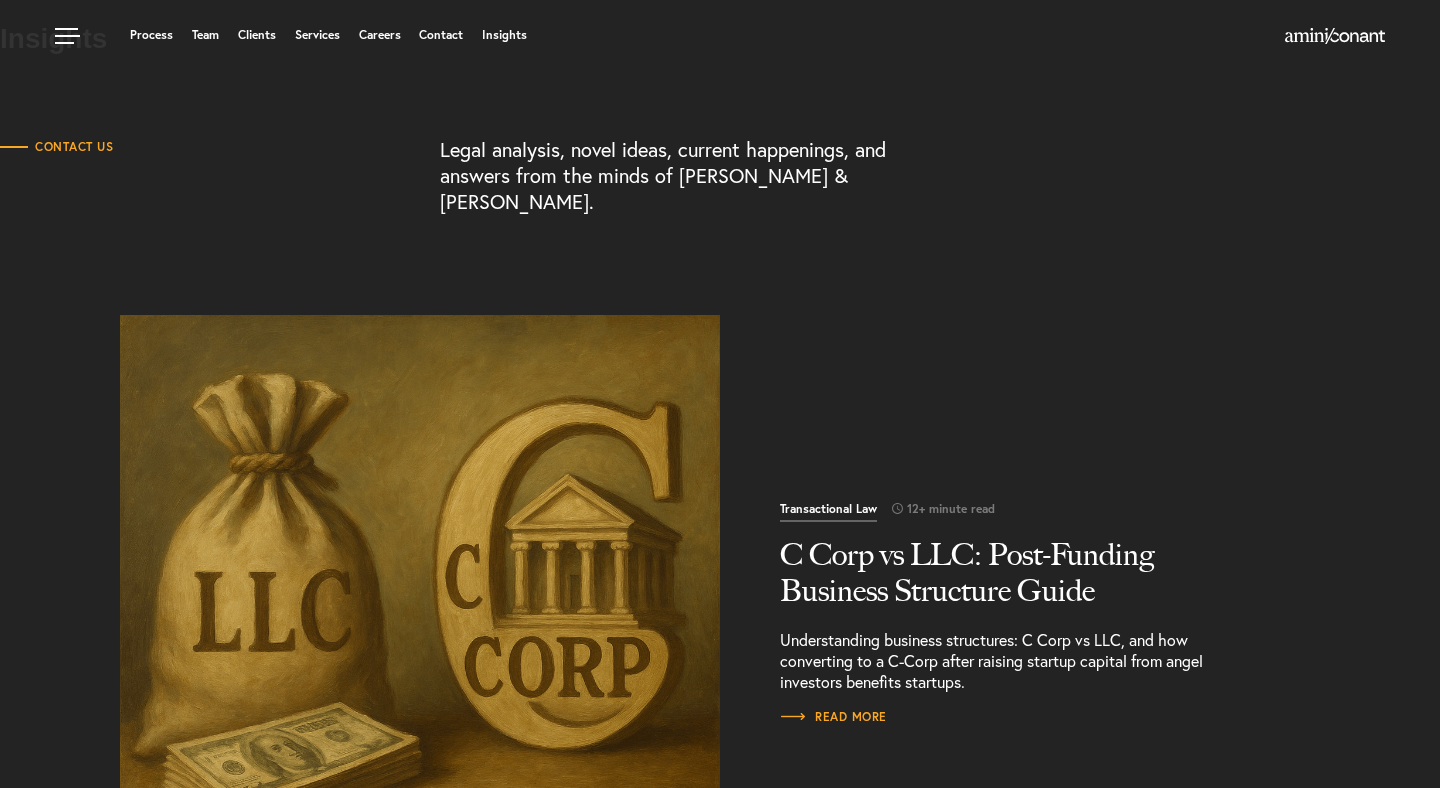 scroll, scrollTop: 0, scrollLeft: 0, axis: both 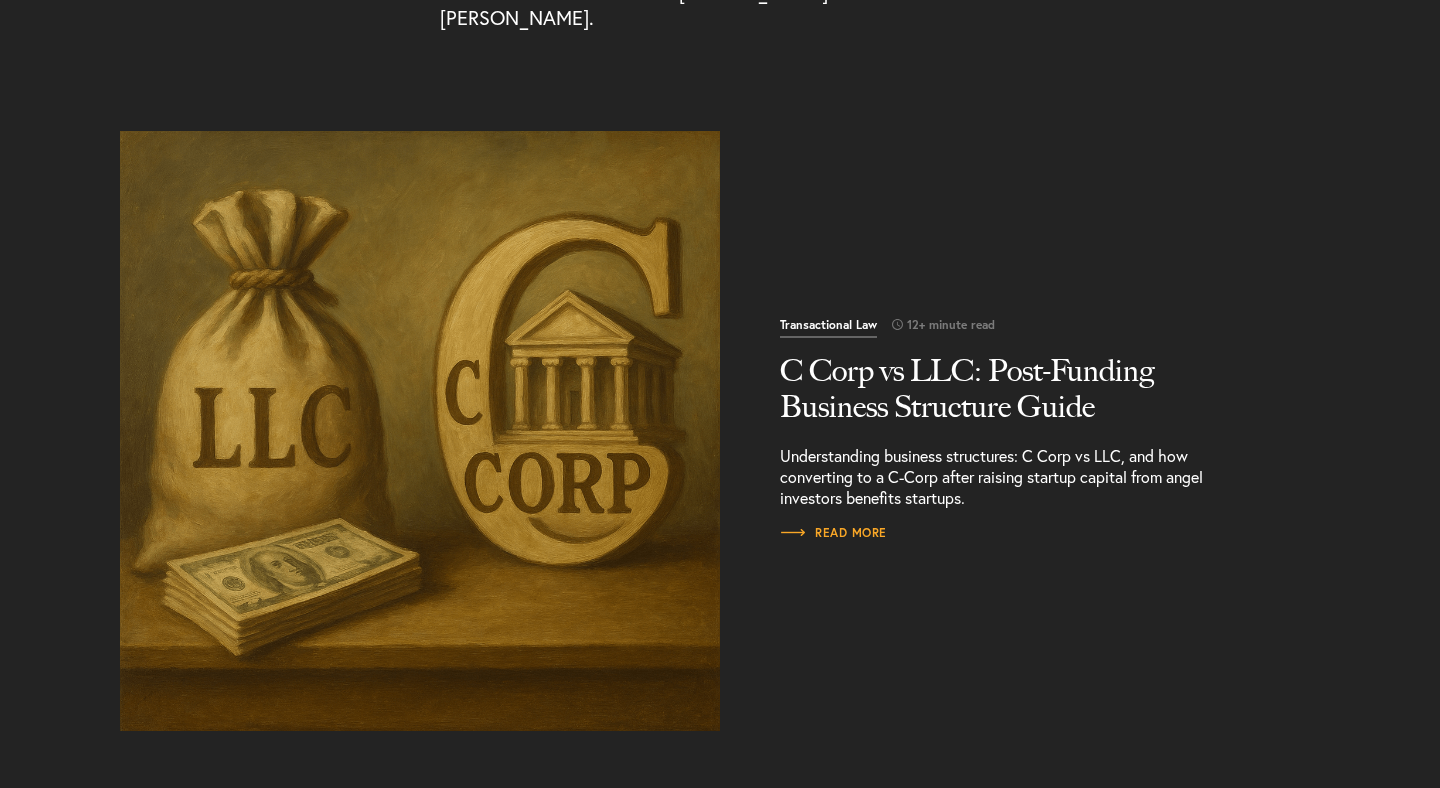 click on "Transactional Law 12+ minute read C Corp vs LLC: Post-Funding Business Structure Guide Understanding business structures: C Corp vs LLC, and how converting to a C-Corp after raising startup capital from angel investors benefits startups. Read More" at bounding box center [1020, 431] 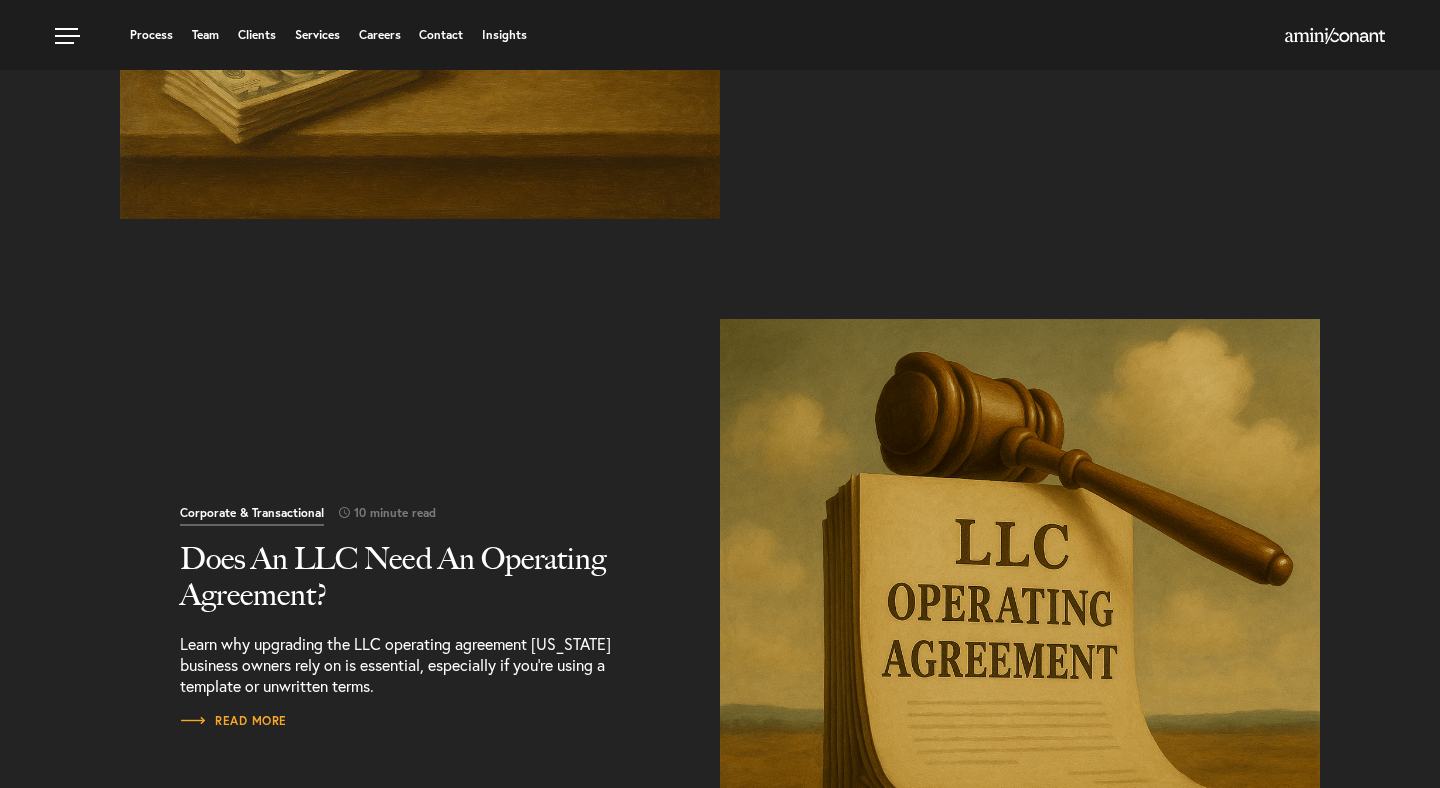 scroll, scrollTop: 0, scrollLeft: 0, axis: both 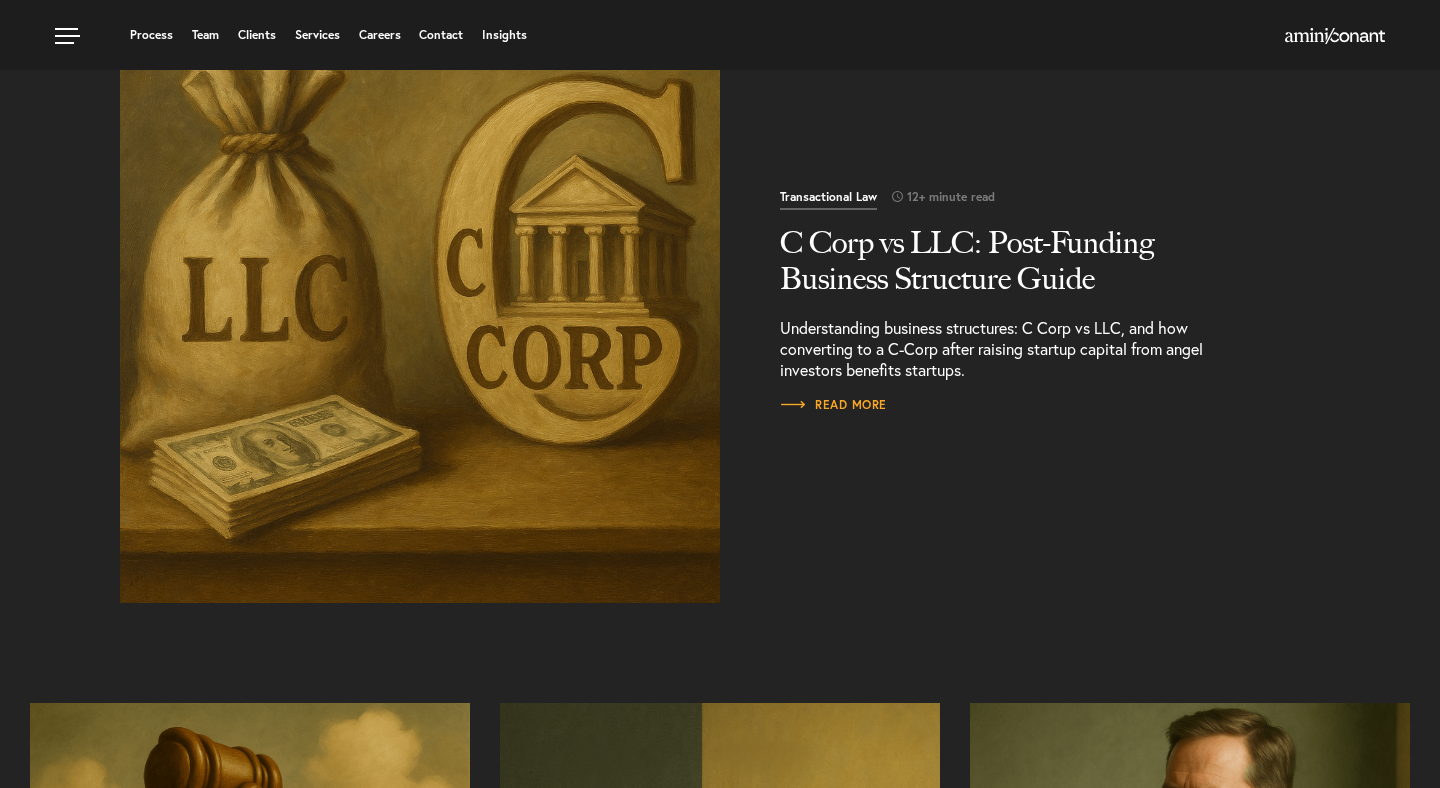 click at bounding box center [420, 303] 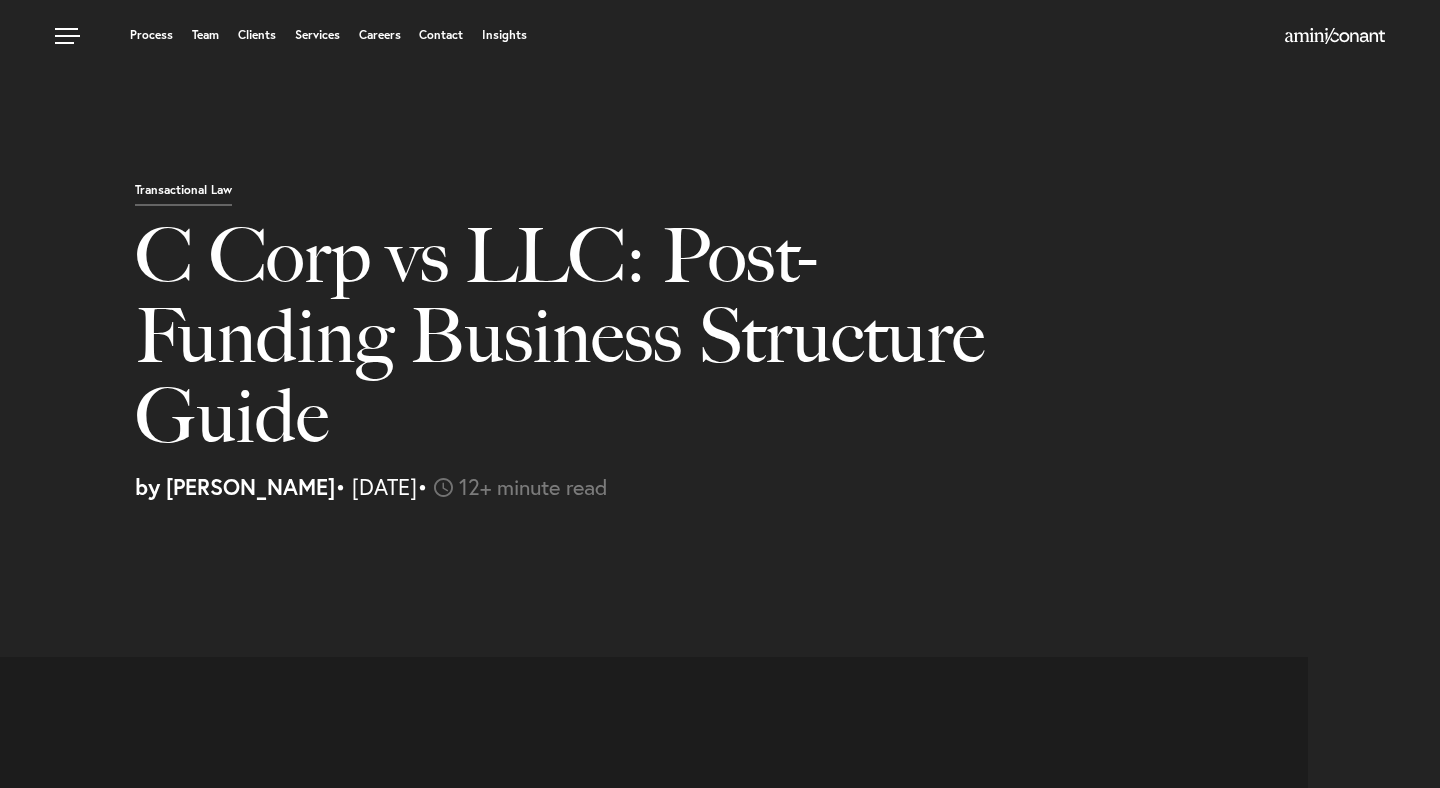 select on "US" 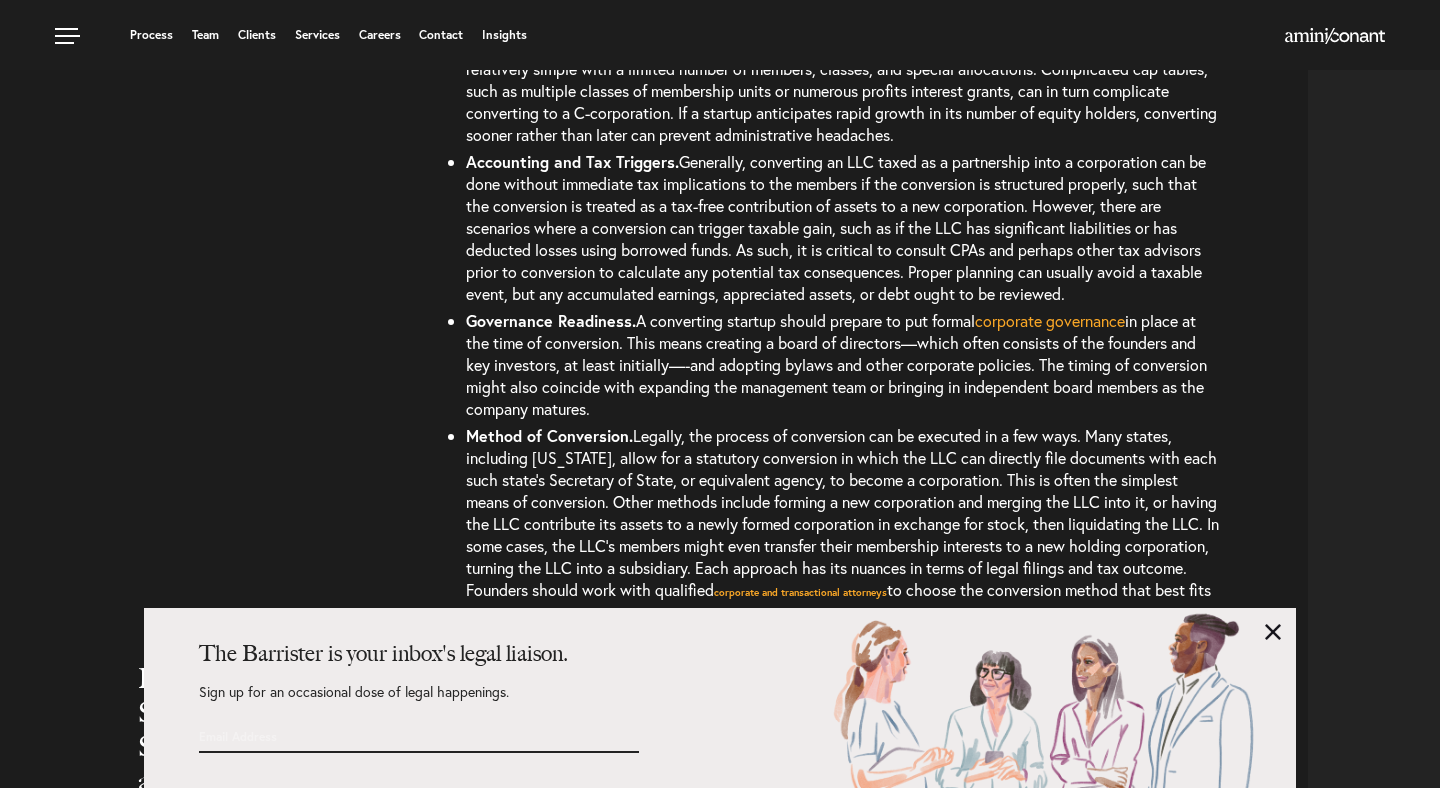 scroll, scrollTop: 3605, scrollLeft: 0, axis: vertical 